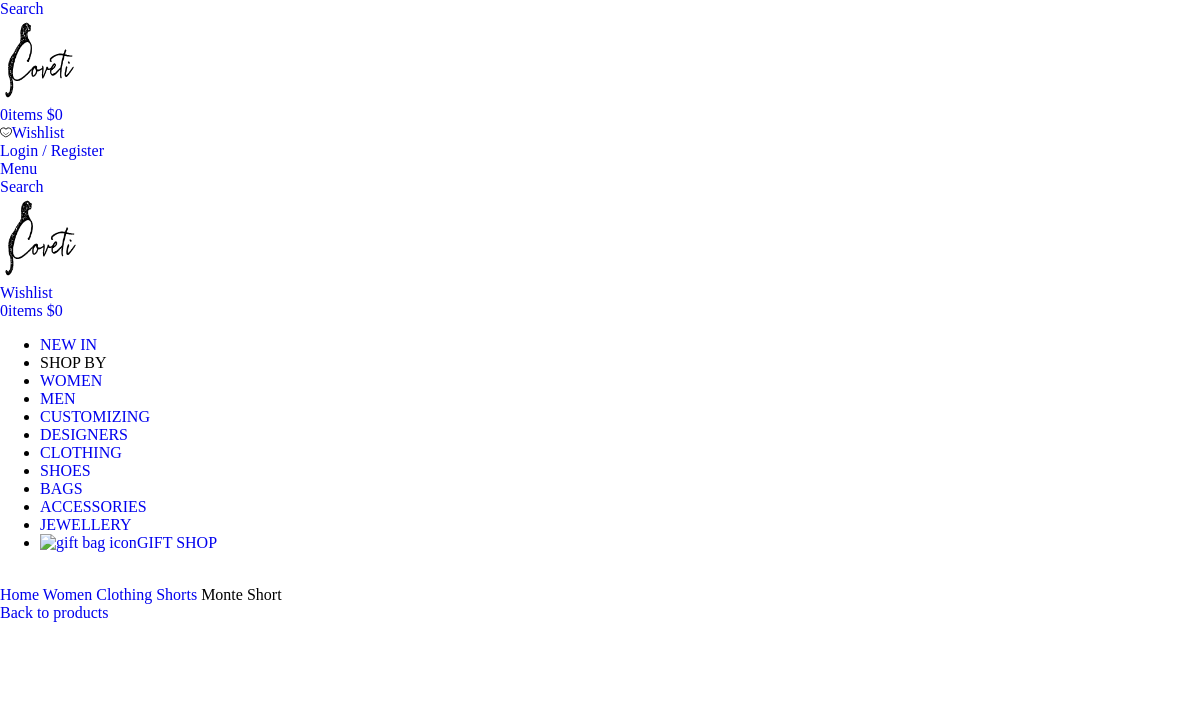 scroll, scrollTop: 34, scrollLeft: 0, axis: vertical 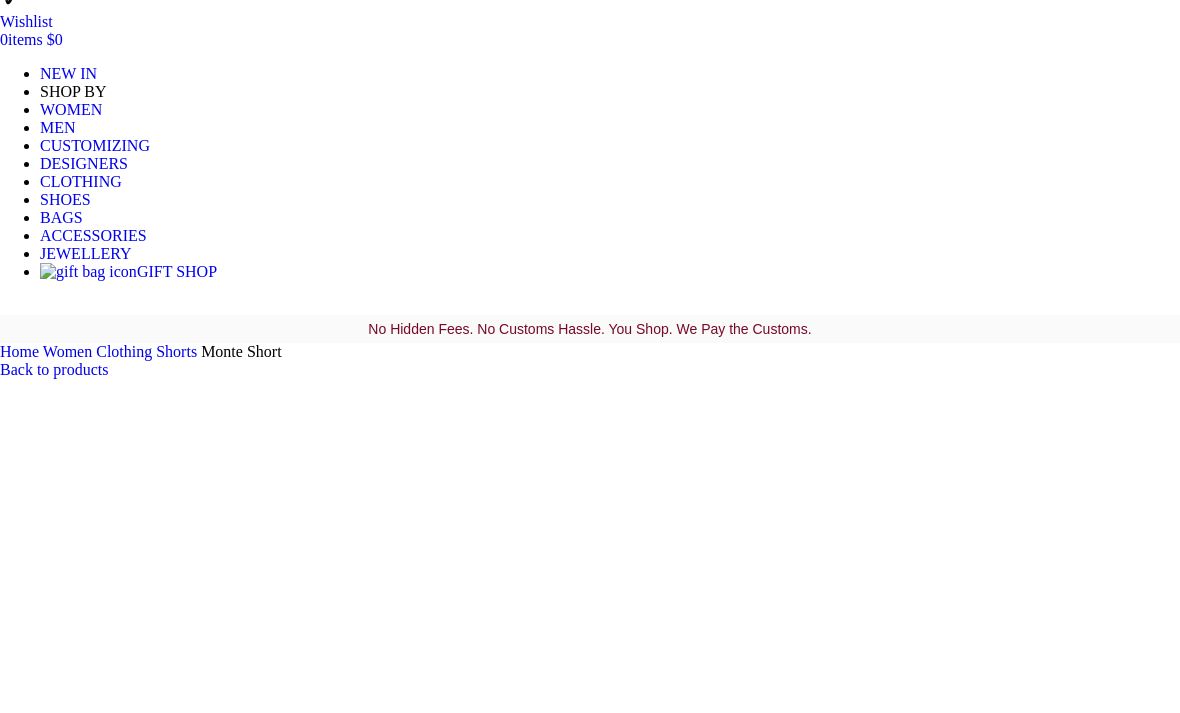 click on "Choose an option 4 UK 6 UK 8 [GEOGRAPHIC_DATA] 10 [GEOGRAPHIC_DATA] 12 [GEOGRAPHIC_DATA] 14 [GEOGRAPHIC_DATA] 16 [GEOGRAPHIC_DATA]" at bounding box center [108, 10302] 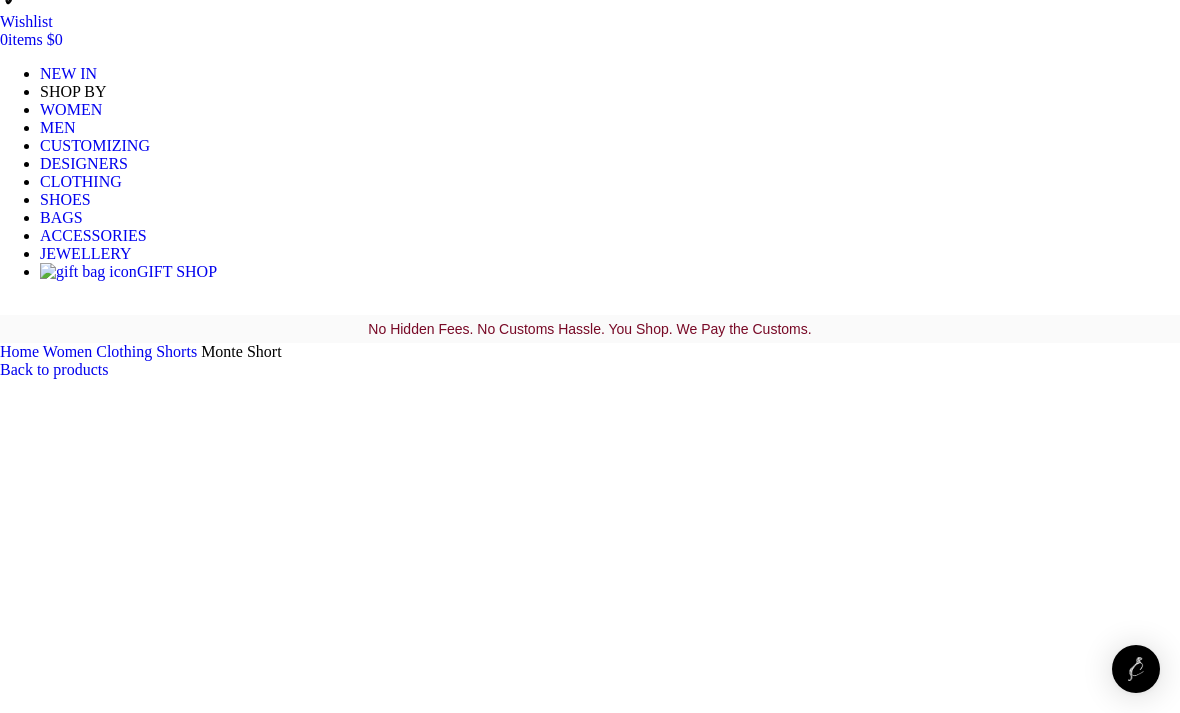 click on "Choose an option 4 UK 6 UK 8 [GEOGRAPHIC_DATA] 10 [GEOGRAPHIC_DATA] 12 [GEOGRAPHIC_DATA] 14 [GEOGRAPHIC_DATA] 16 [GEOGRAPHIC_DATA]" at bounding box center [108, 2044] 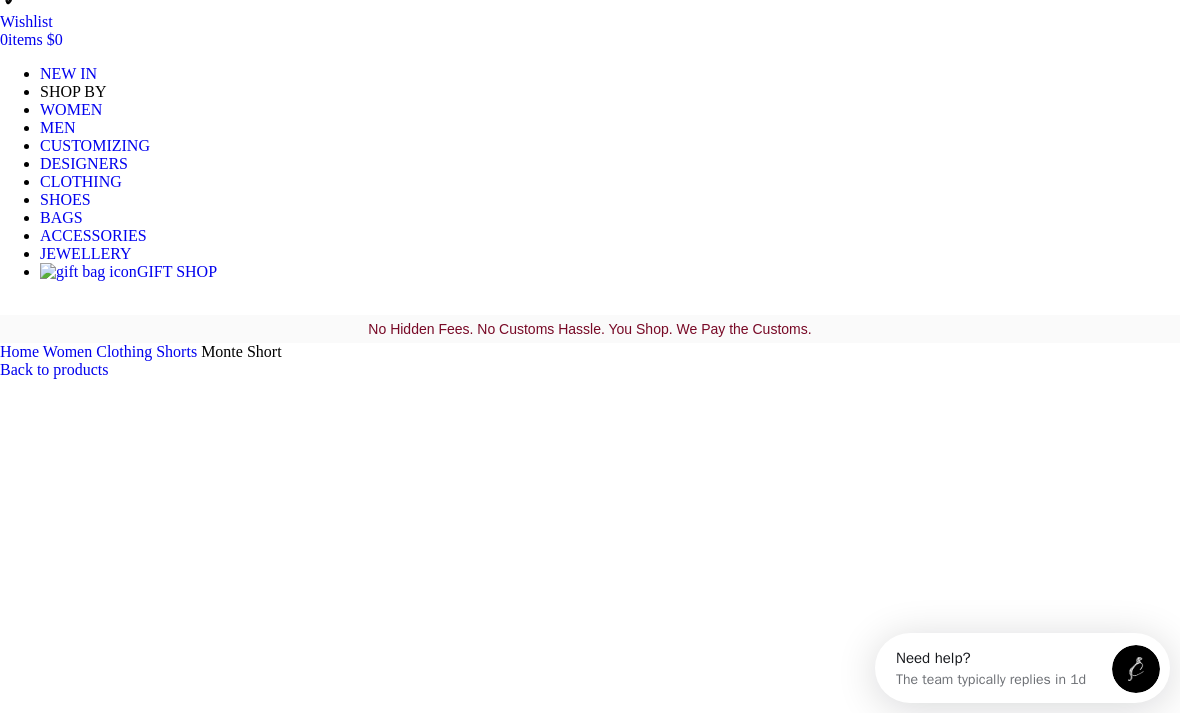 scroll, scrollTop: 0, scrollLeft: 0, axis: both 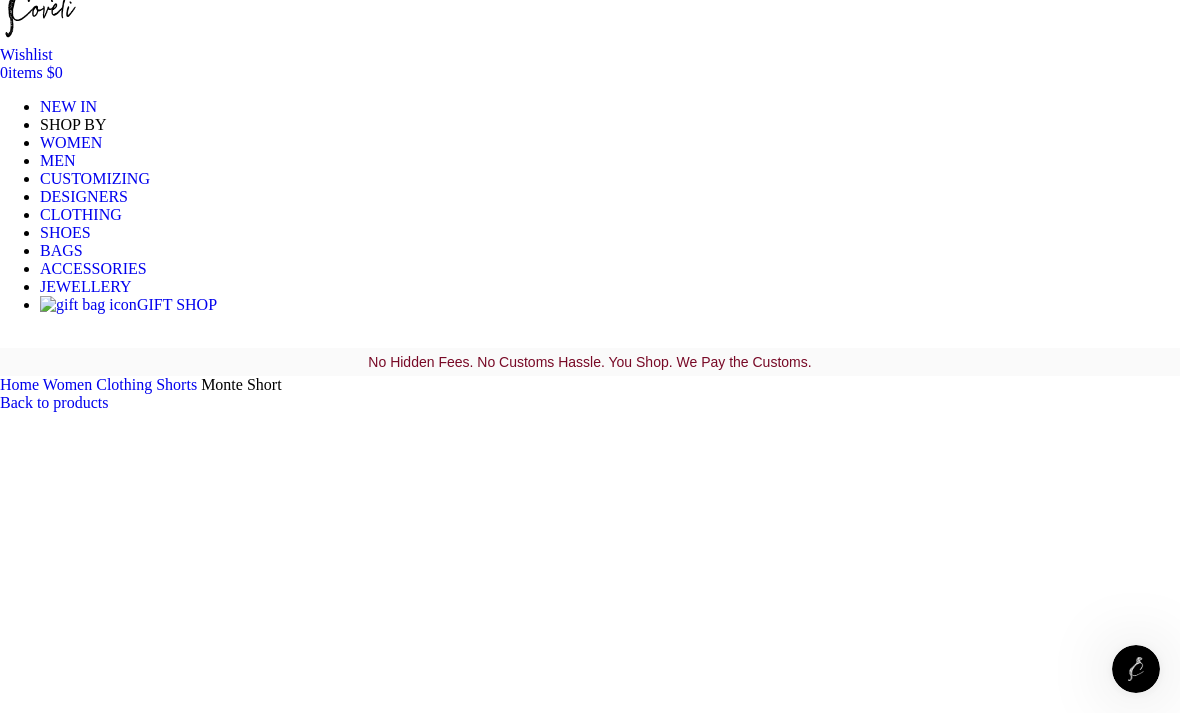click on "Size Guide" at bounding box center [32, 2056] 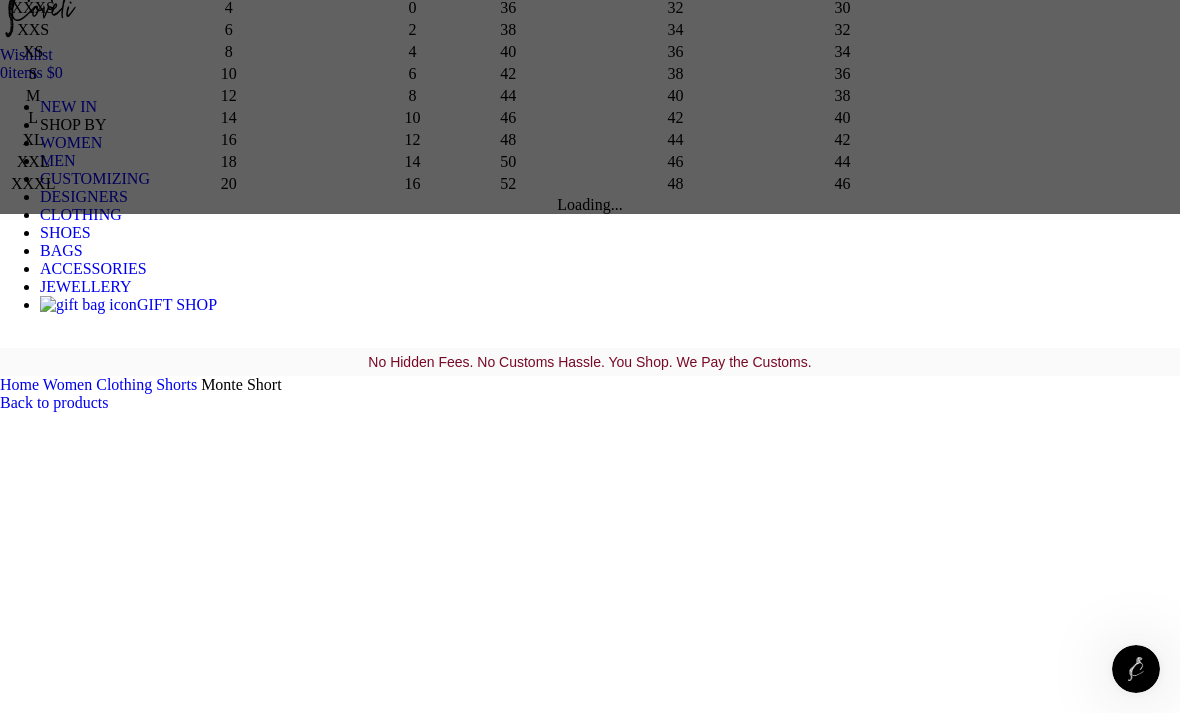scroll, scrollTop: 46, scrollLeft: 0, axis: vertical 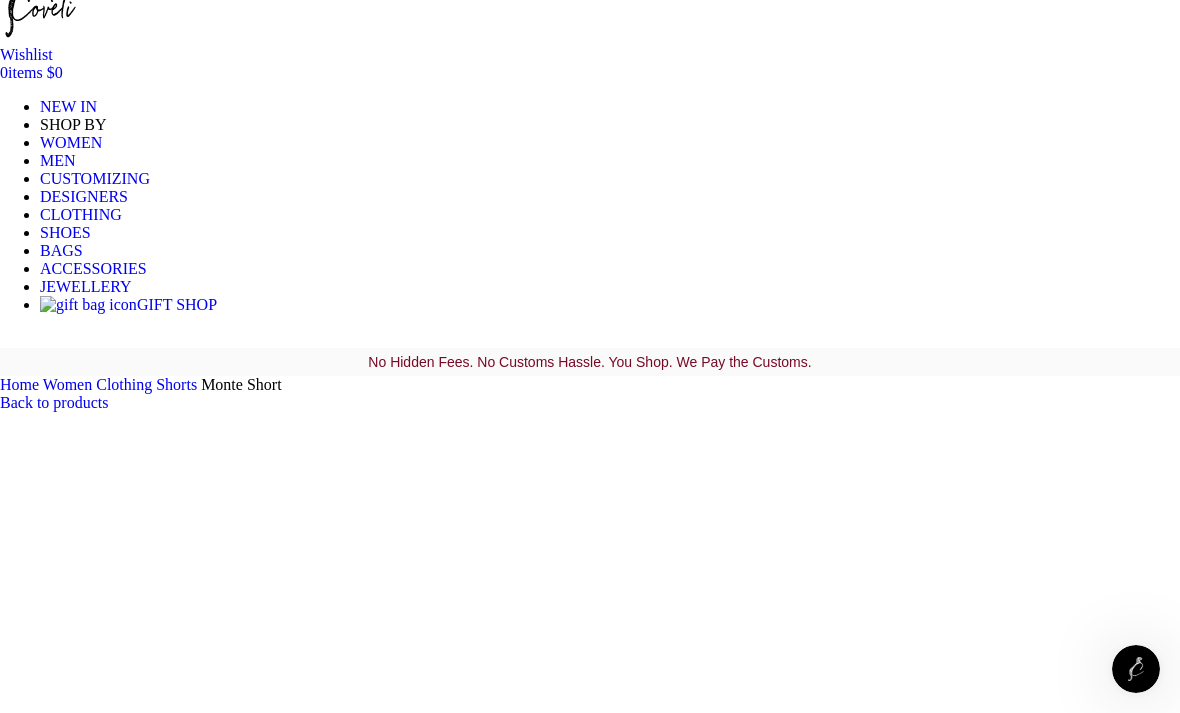 click on "Choose an option 4 UK 6 UK 8 [GEOGRAPHIC_DATA] 10 [GEOGRAPHIC_DATA] 12 [GEOGRAPHIC_DATA] 14 [GEOGRAPHIC_DATA] 16 [GEOGRAPHIC_DATA]" at bounding box center (108, 2077) 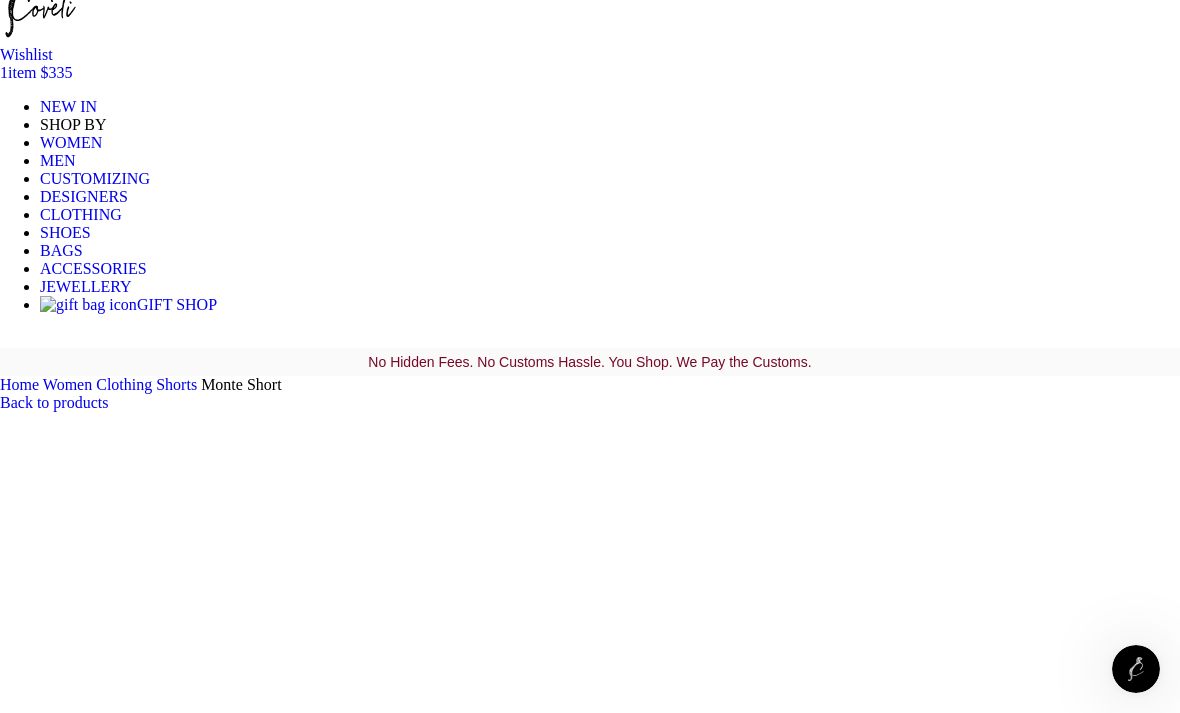 scroll, scrollTop: 0, scrollLeft: 1600, axis: horizontal 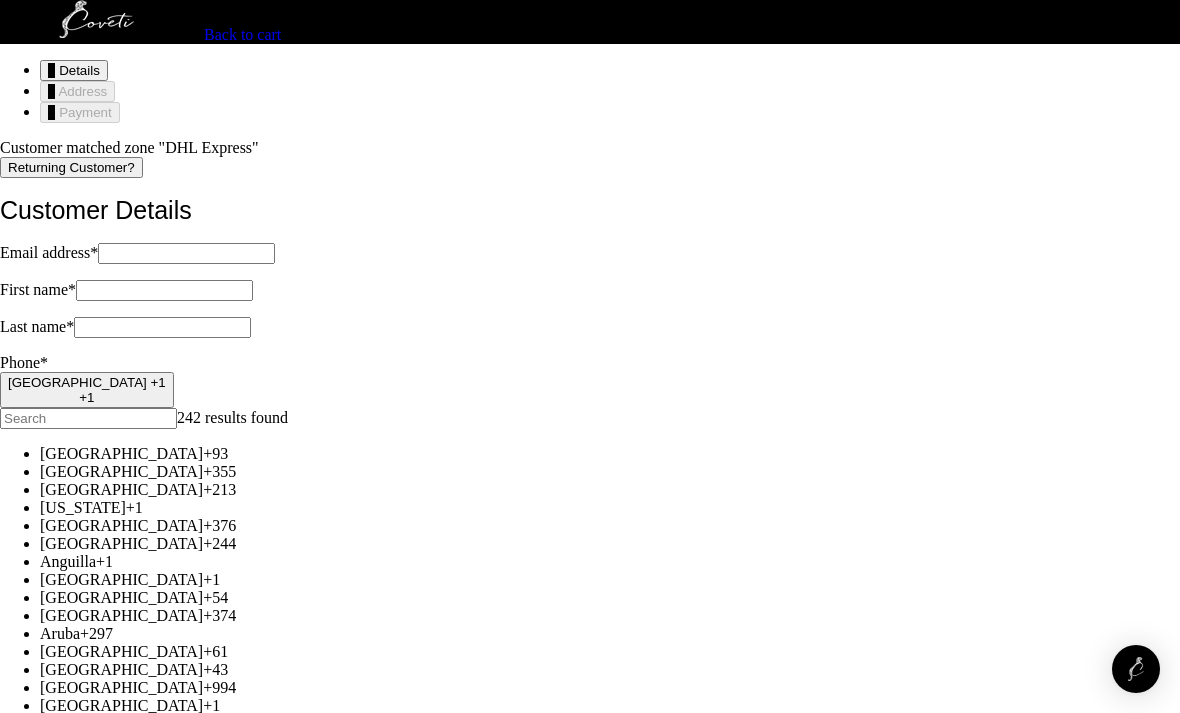 click on "Email address  *" at bounding box center [49, 252] 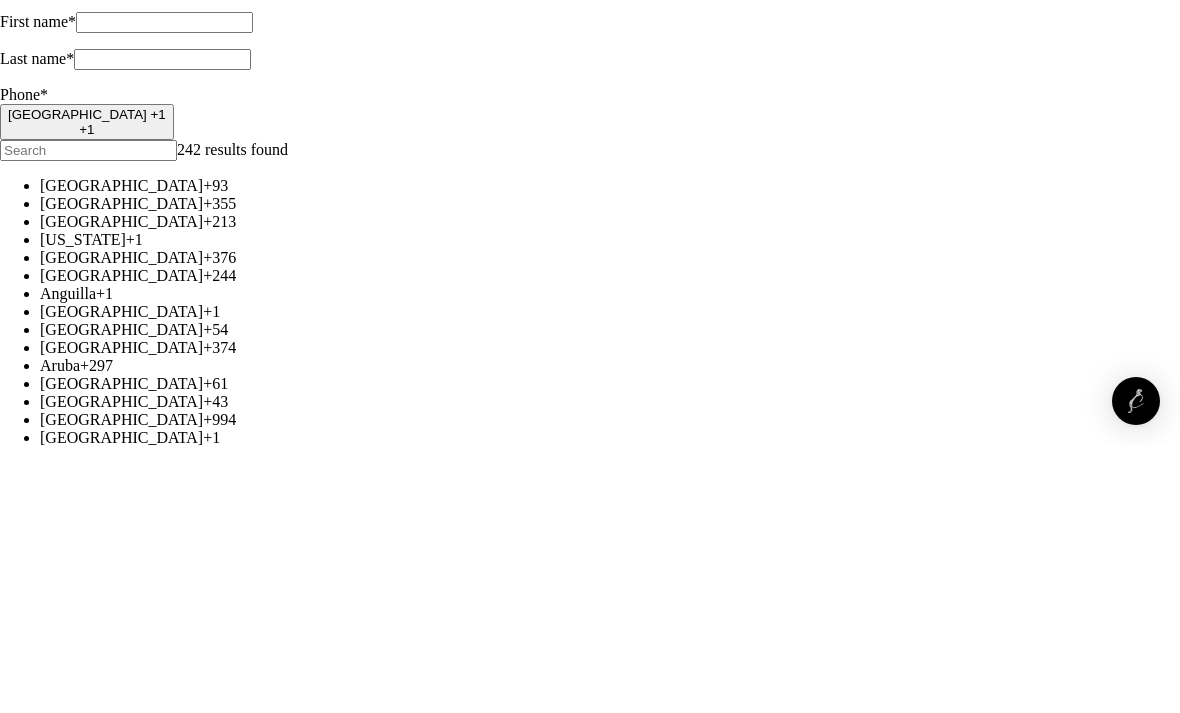 type on "elny2154@gmail.com" 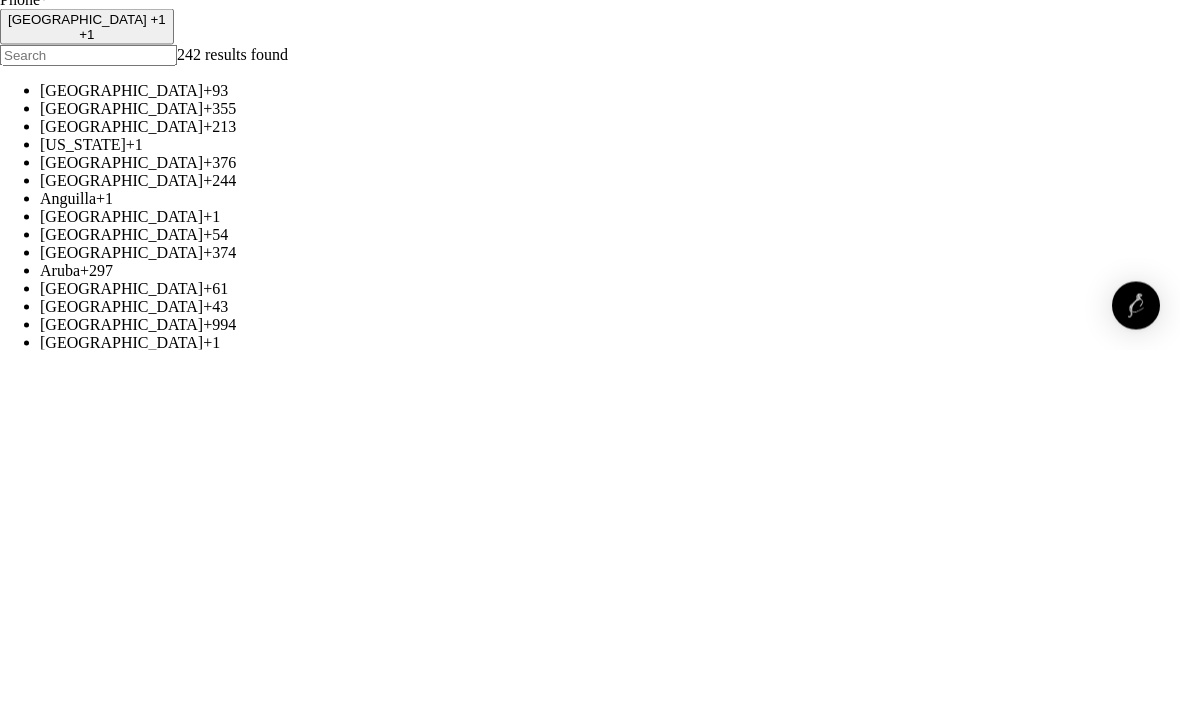 type on "Elizabeth" 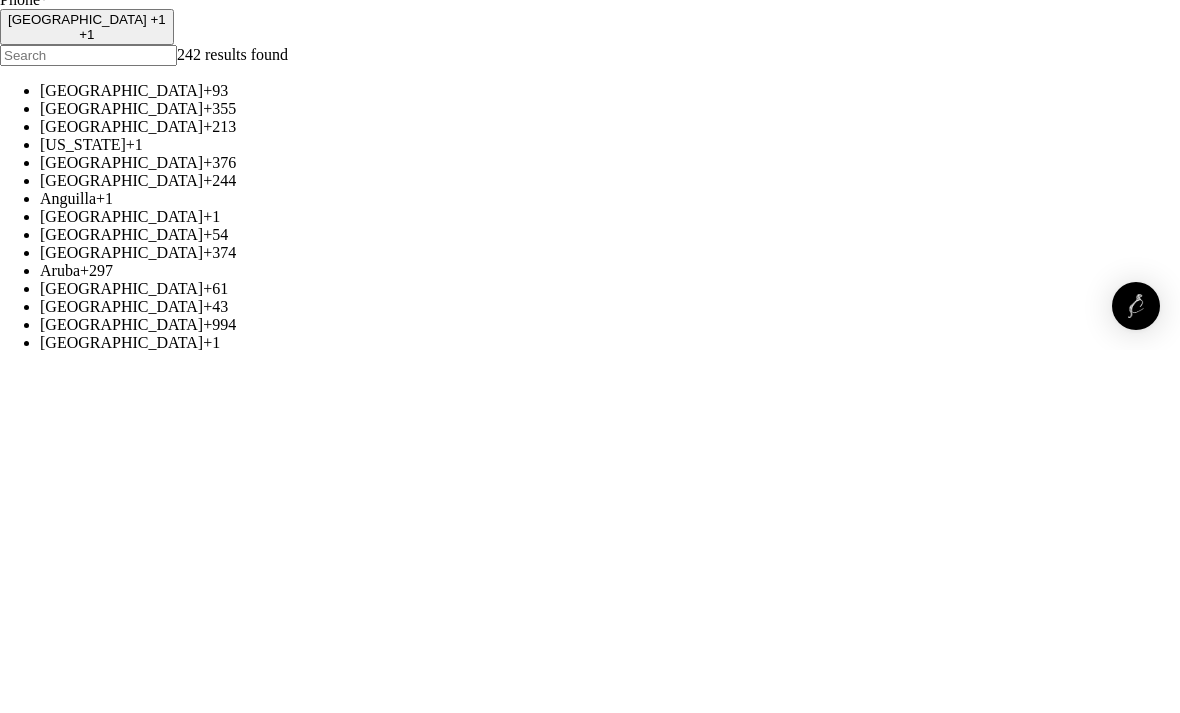 type on "Lamarche" 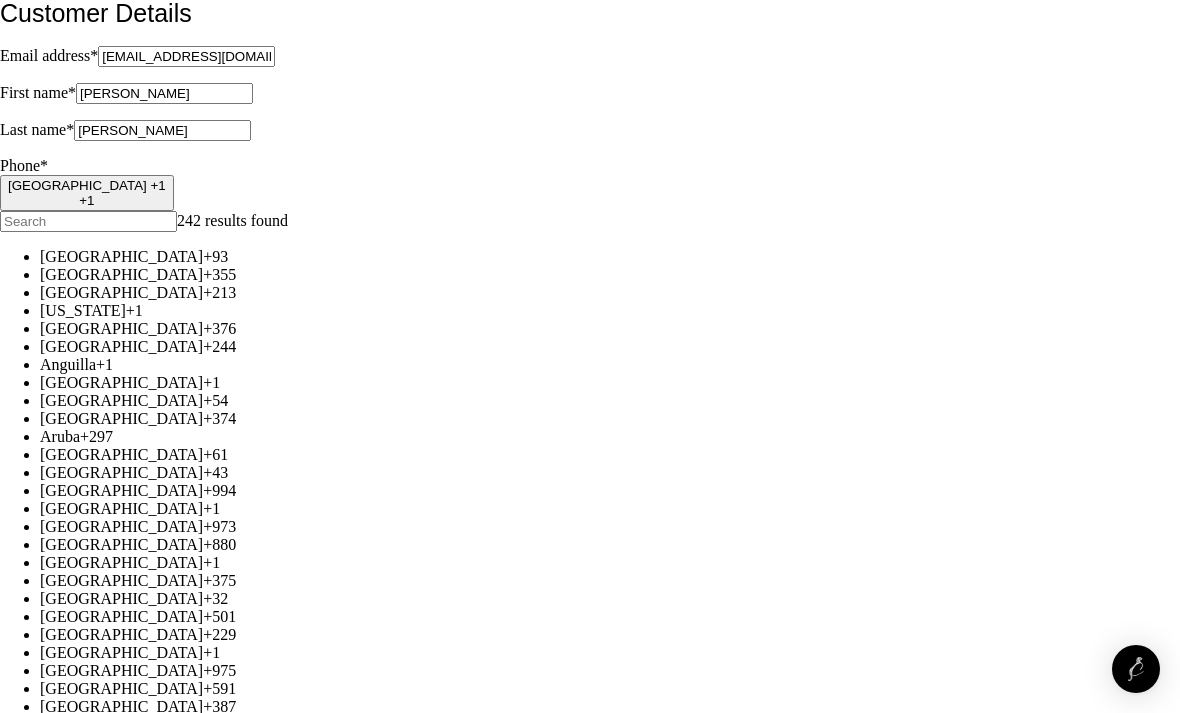 click on "Continue" at bounding box center [34, 4703] 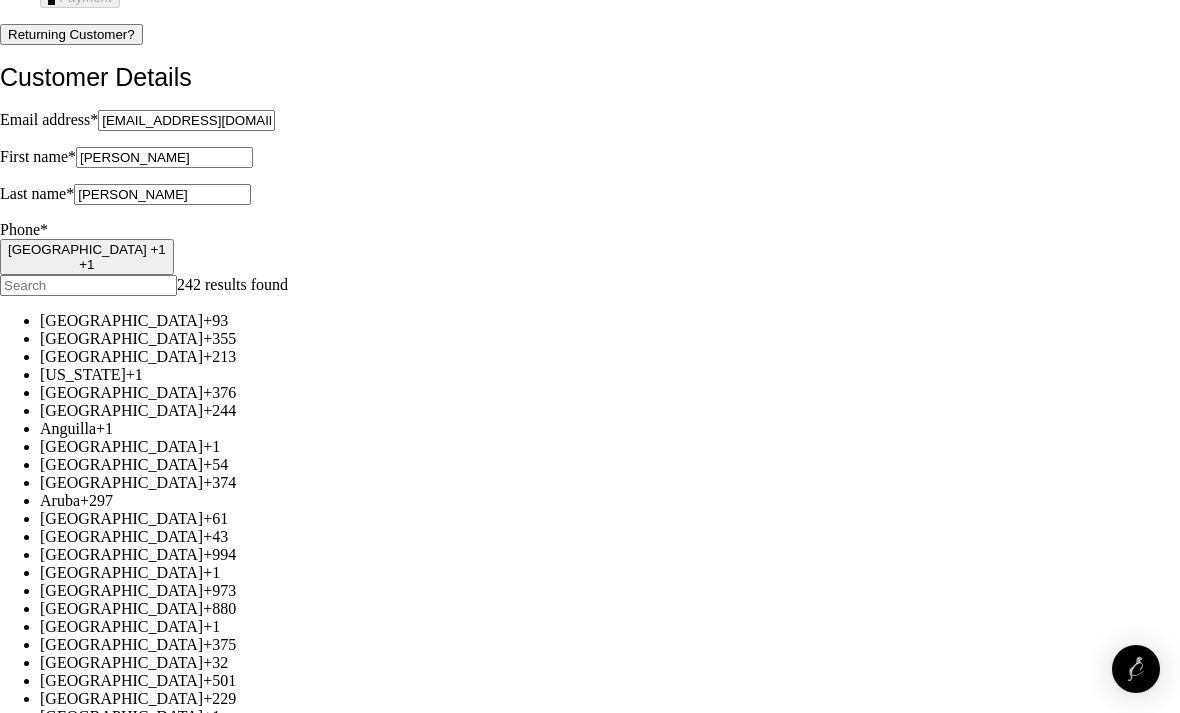scroll, scrollTop: 31, scrollLeft: 0, axis: vertical 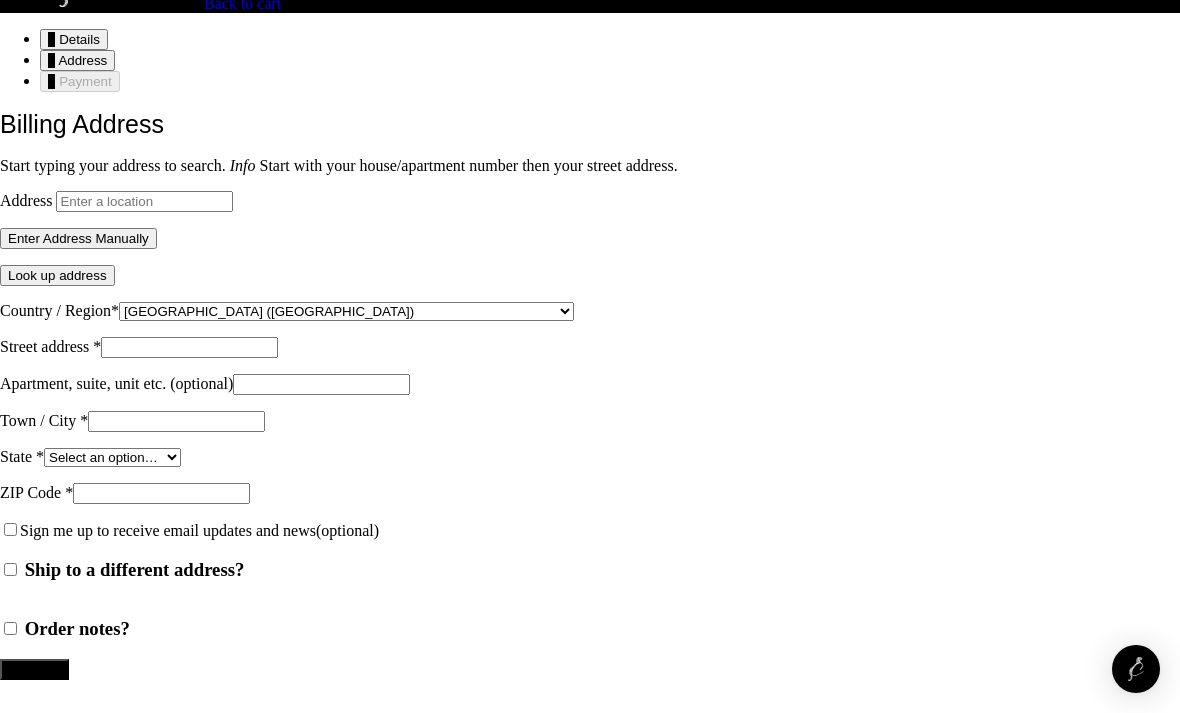 click on "Address" at bounding box center [144, 201] 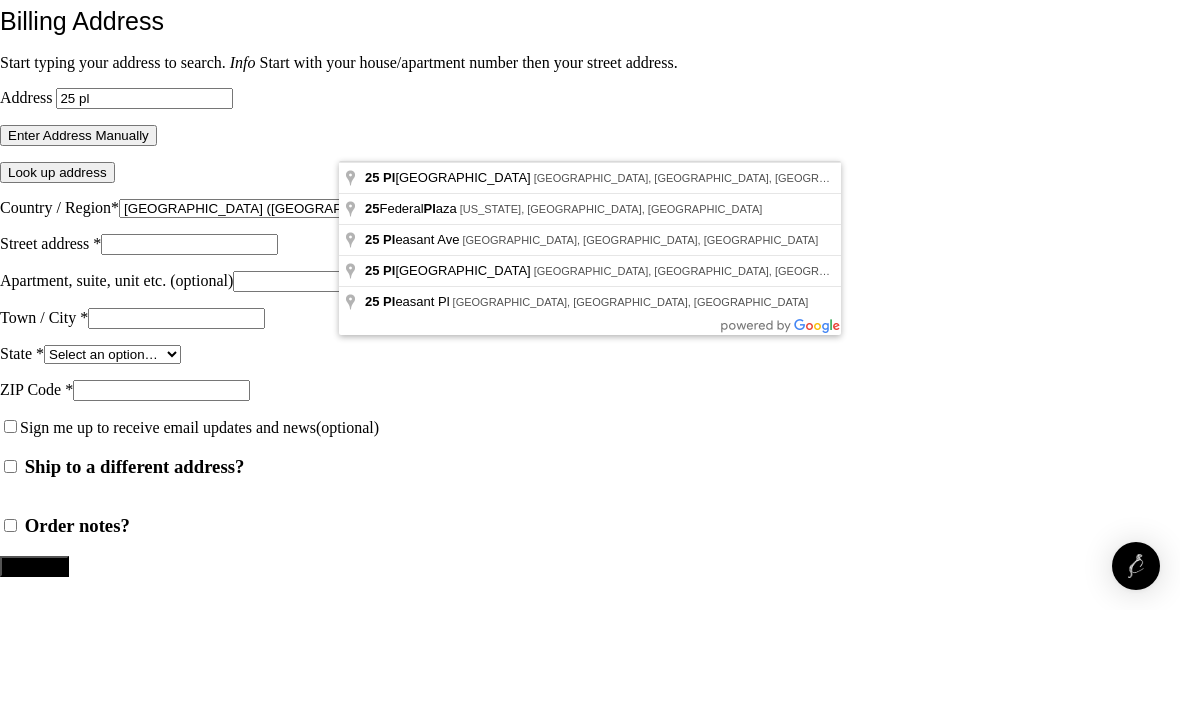 type on "25 Plaza Street West, Brooklyn, NY, USA" 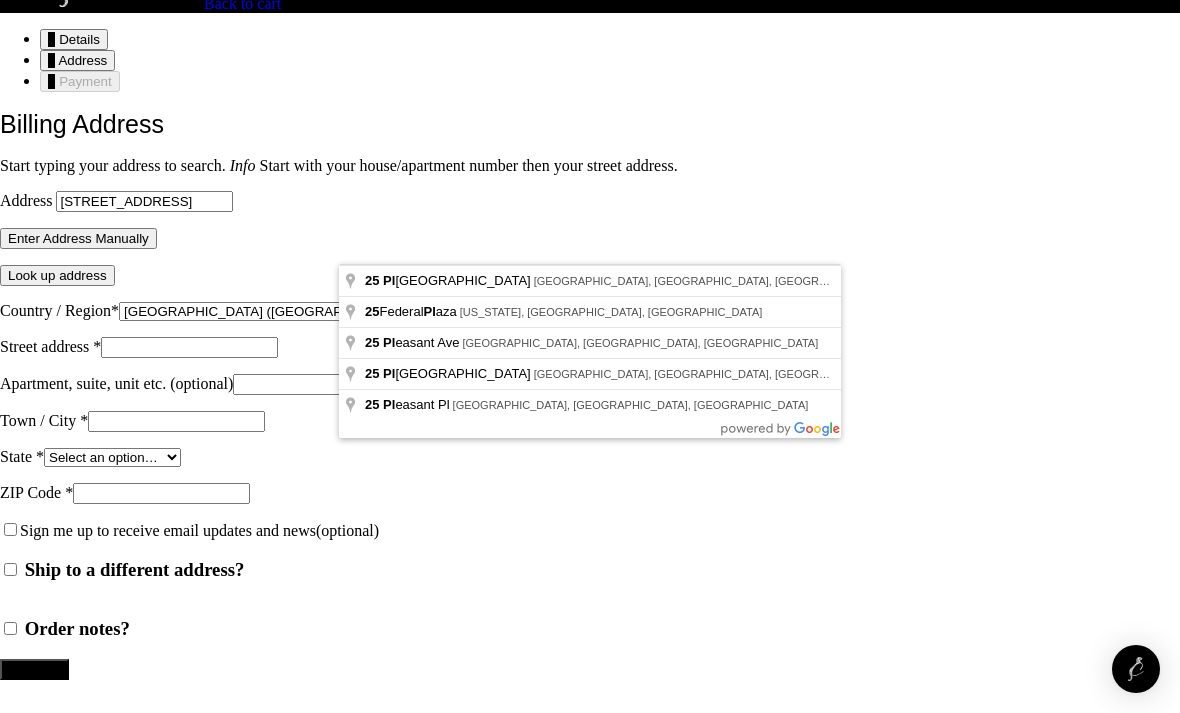 select on "US" 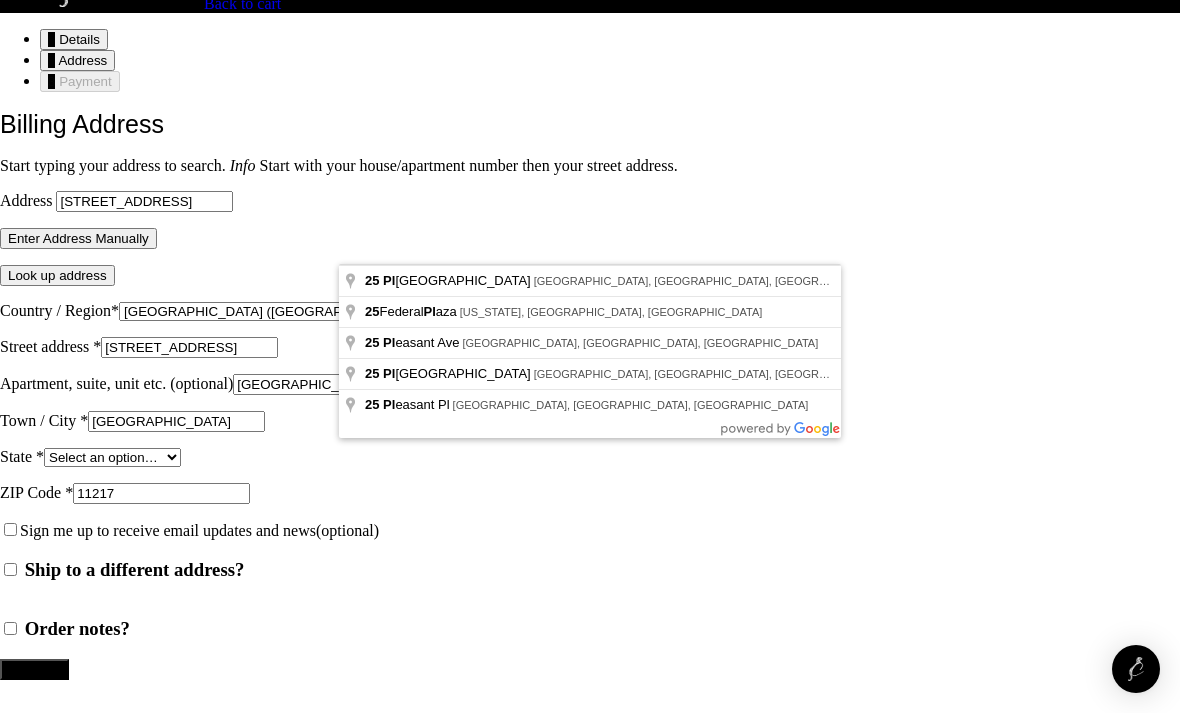 select on "NY" 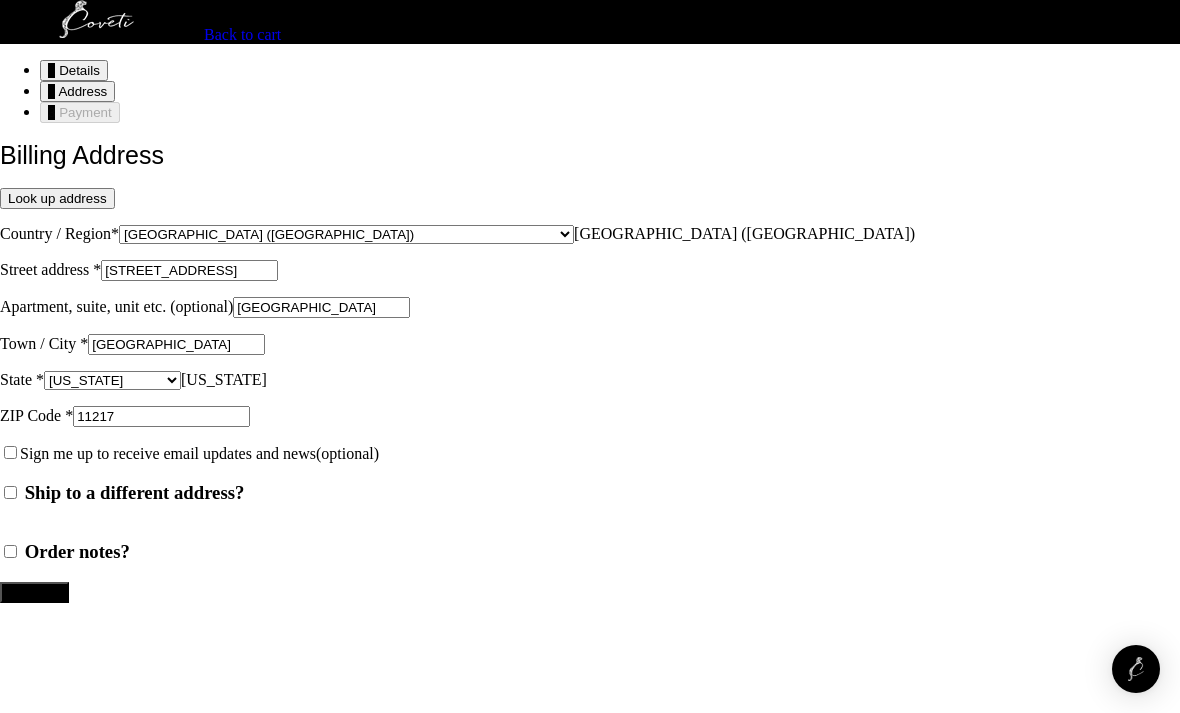 scroll, scrollTop: 262, scrollLeft: 0, axis: vertical 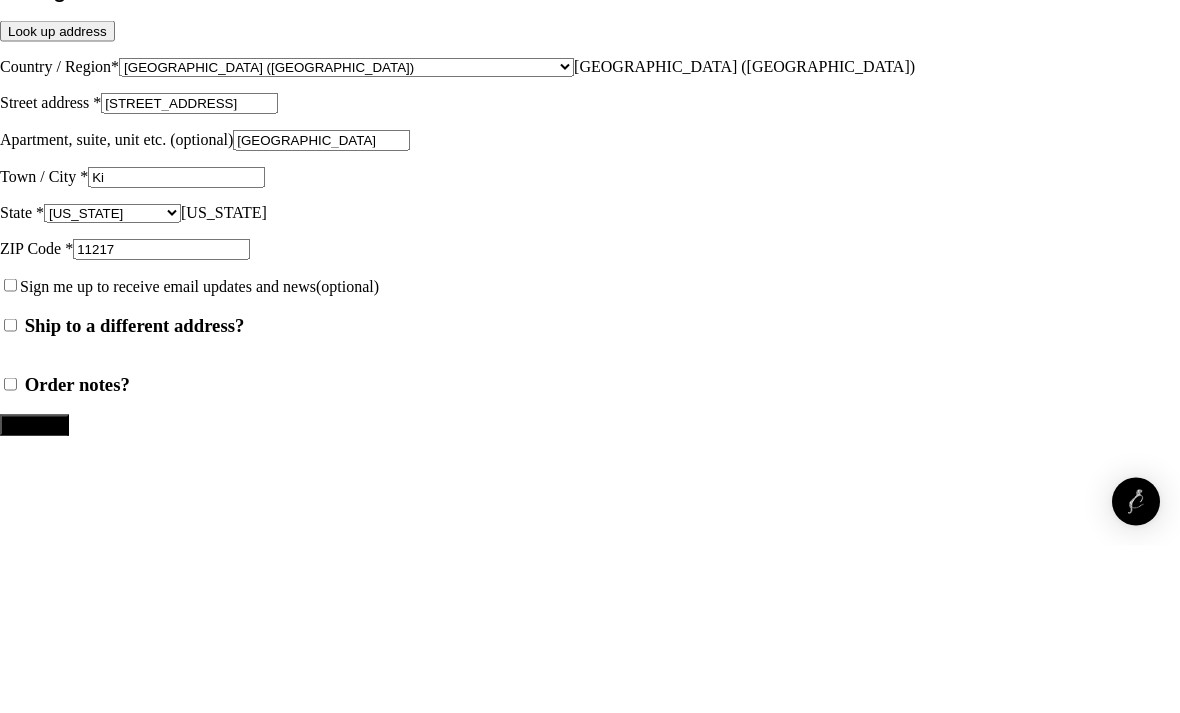 type on "K" 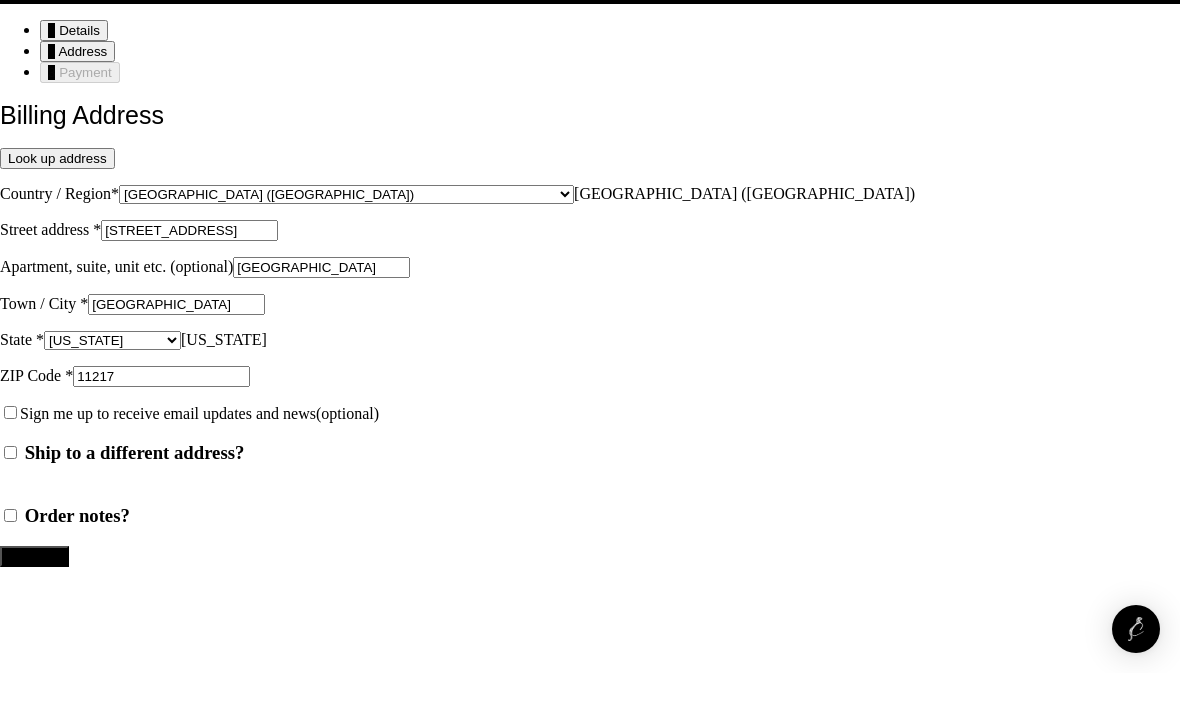 scroll, scrollTop: 392, scrollLeft: 0, axis: vertical 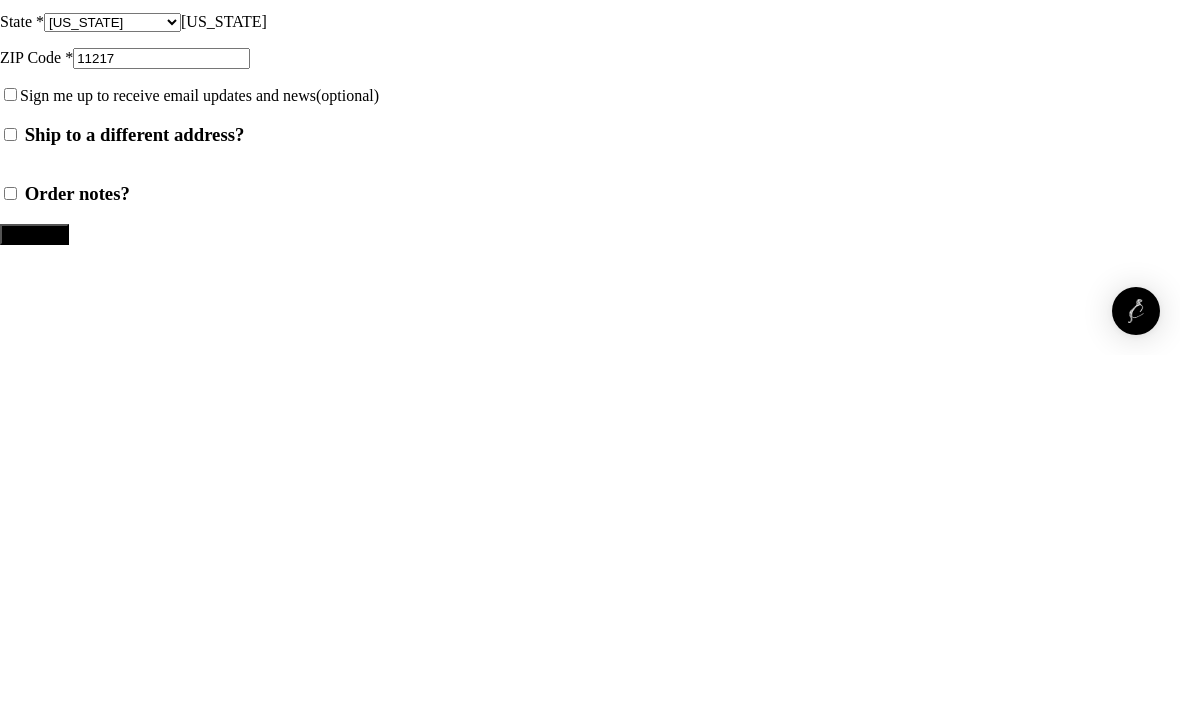 type on "Brooklyn" 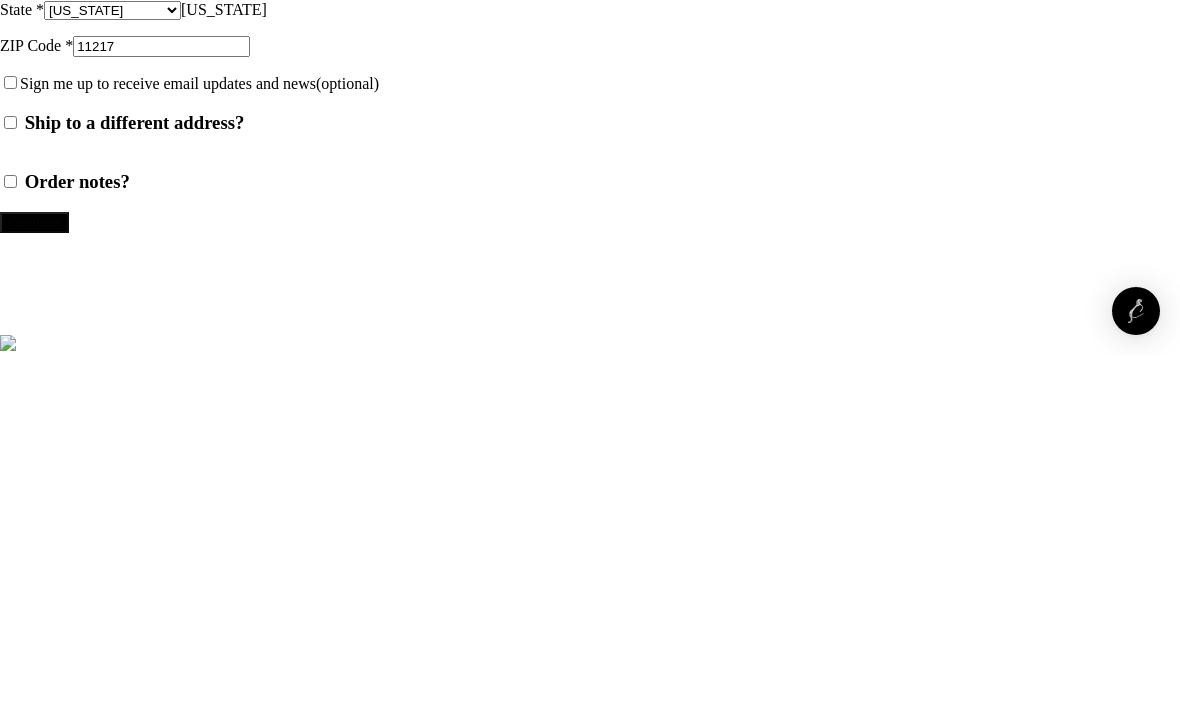 scroll, scrollTop: 452, scrollLeft: 0, axis: vertical 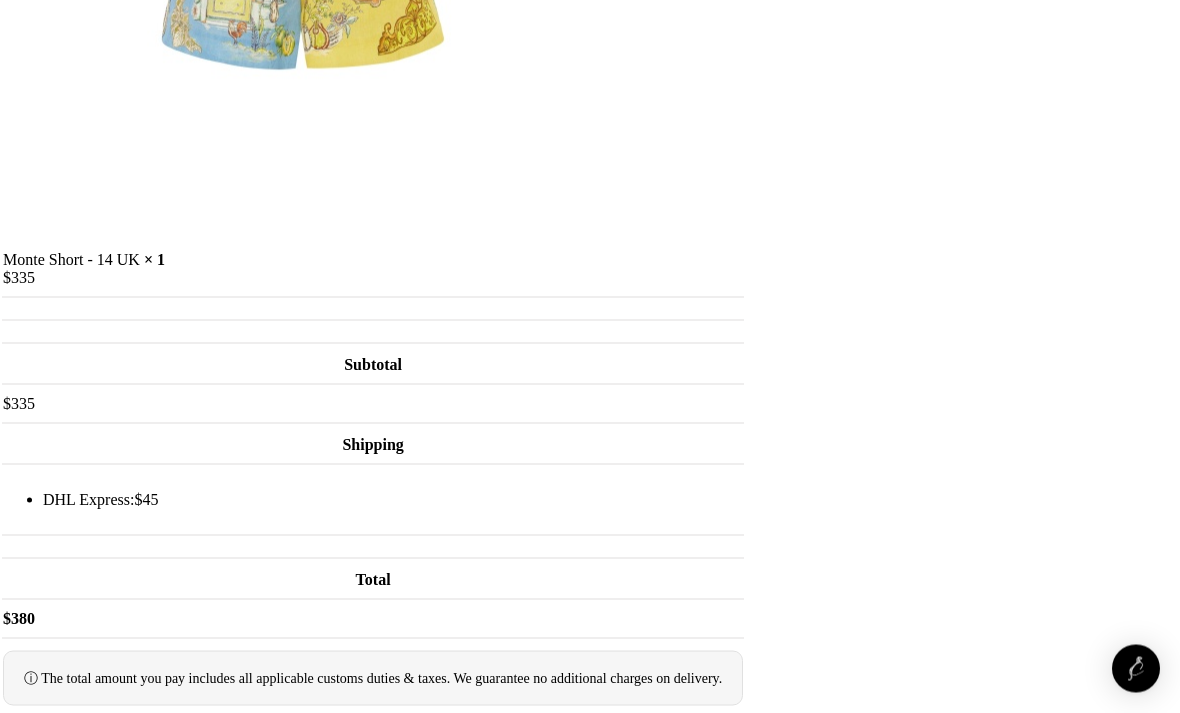 click on "Proceed to Pay" at bounding box center (53, 966) 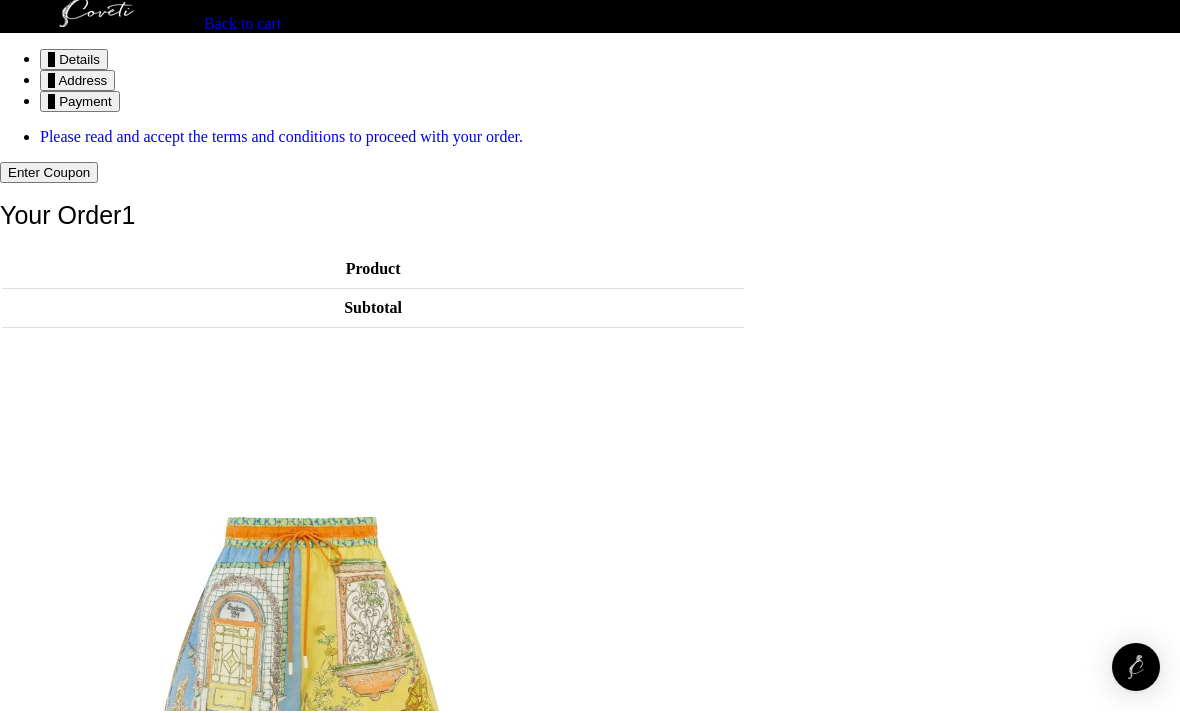scroll, scrollTop: 0, scrollLeft: 15, axis: horizontal 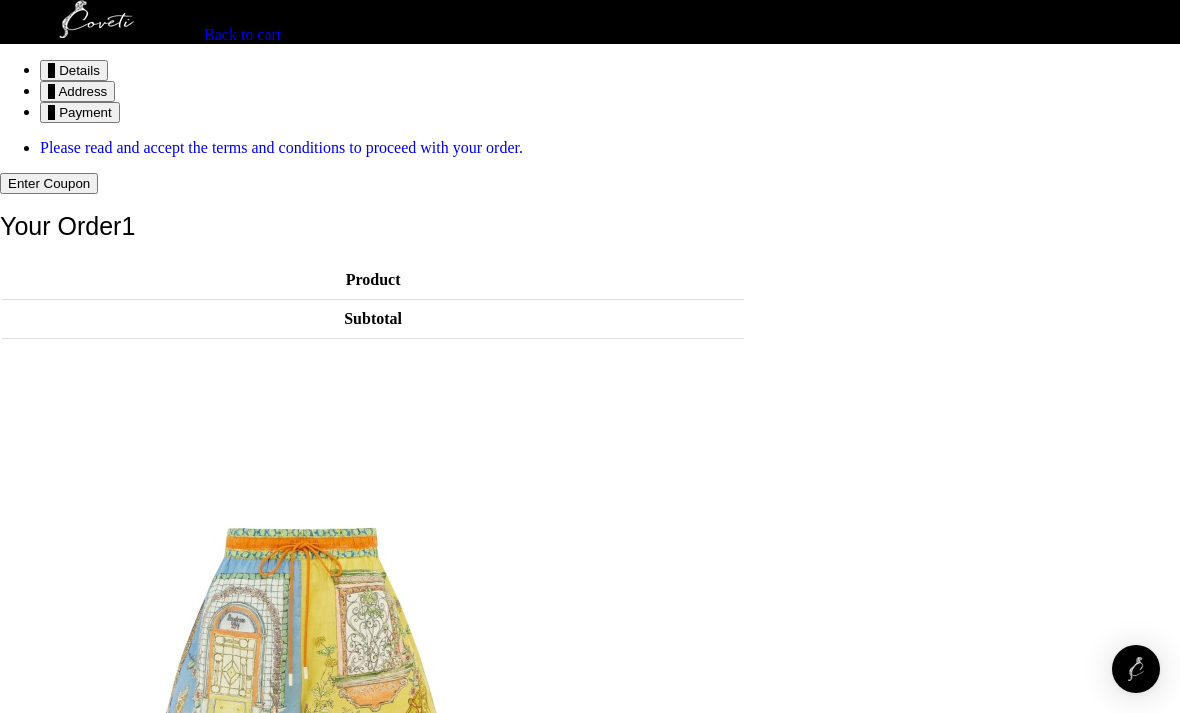 click on "Please read and accept the terms and conditions to proceed with your order." at bounding box center (590, 148) 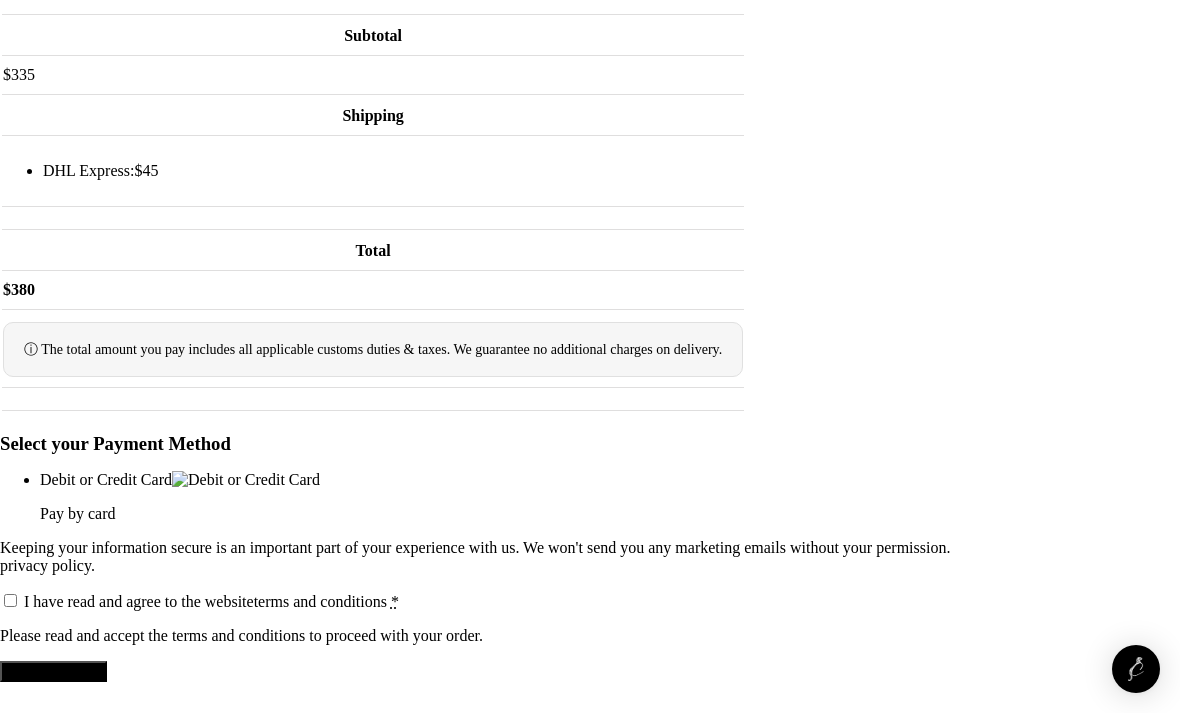 click on "I have read and agree to the website  terms and conditions   *" at bounding box center (10, 600) 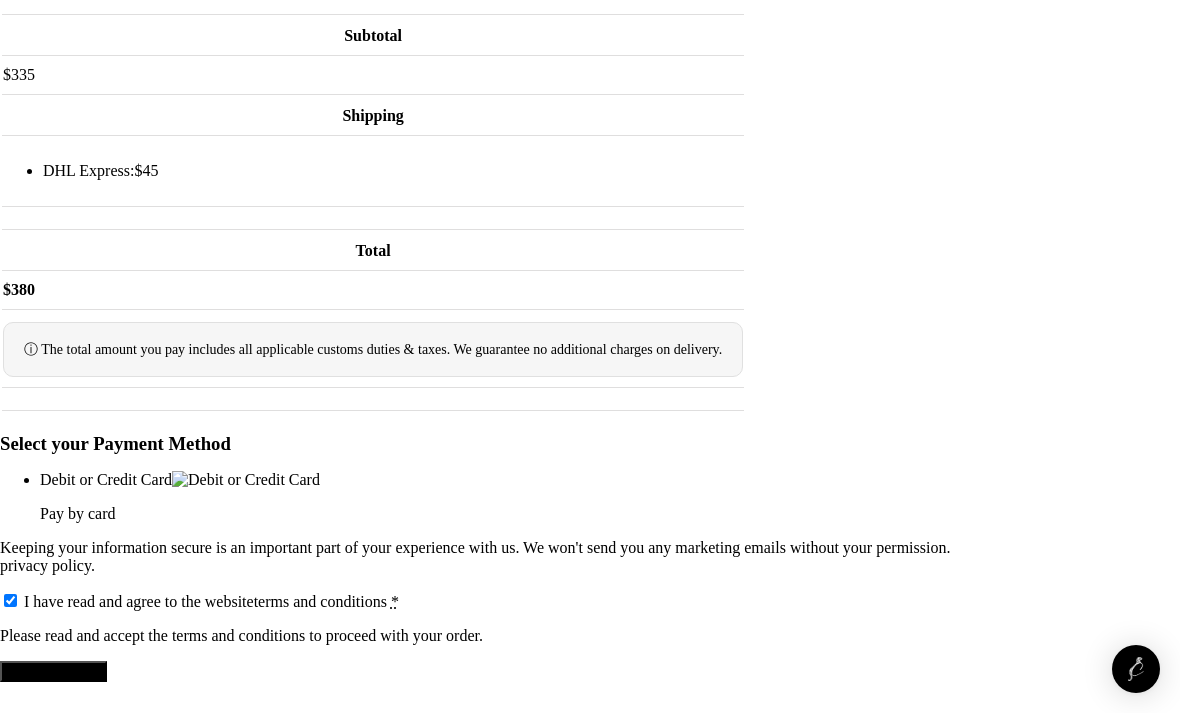 scroll, scrollTop: 991, scrollLeft: 15, axis: both 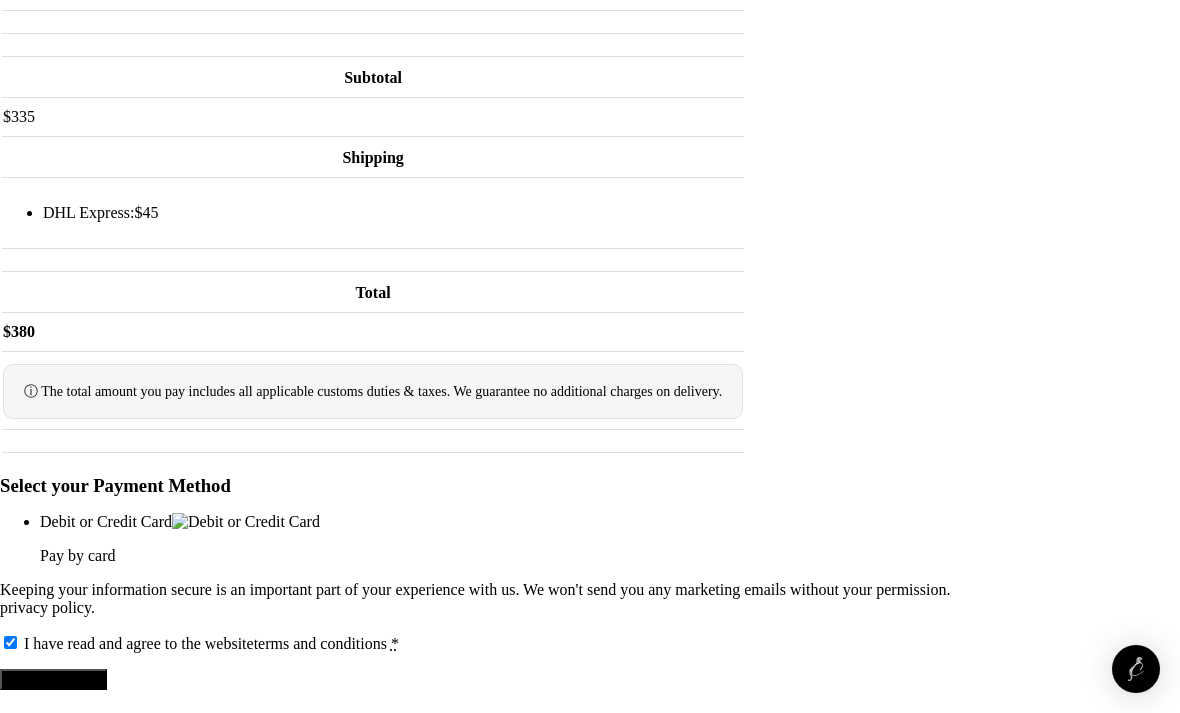 click on "Proceed to Pay" at bounding box center (53, 679) 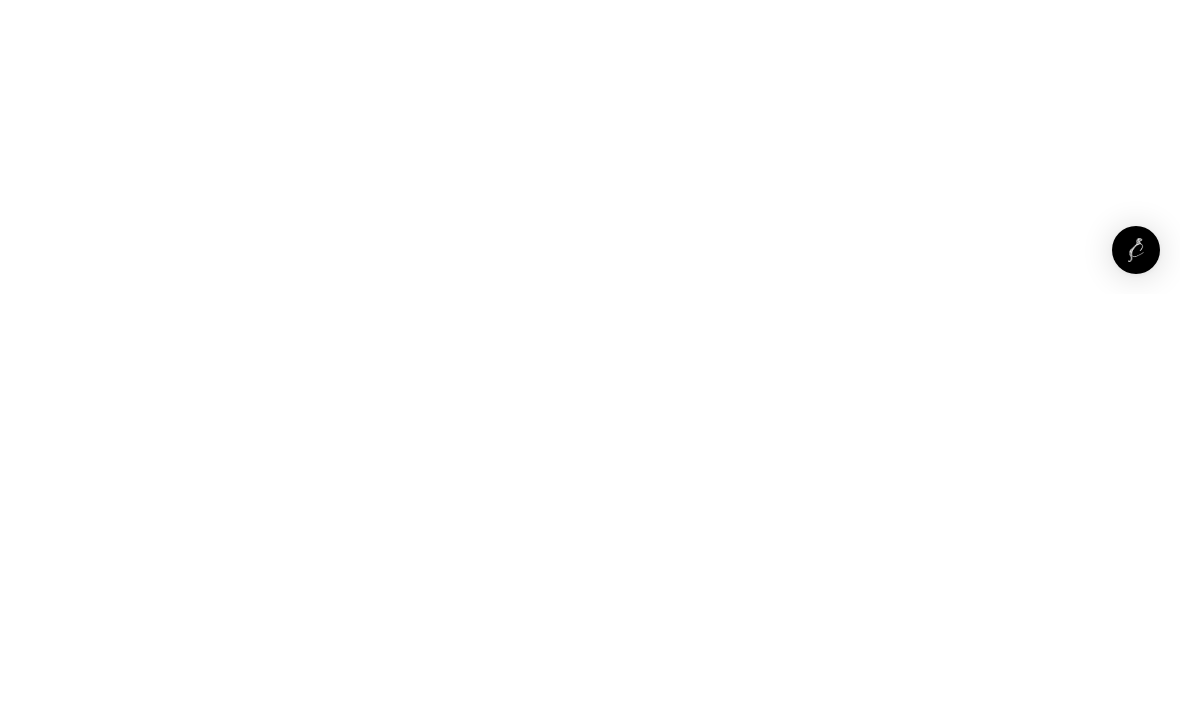 scroll, scrollTop: 1518, scrollLeft: 0, axis: vertical 